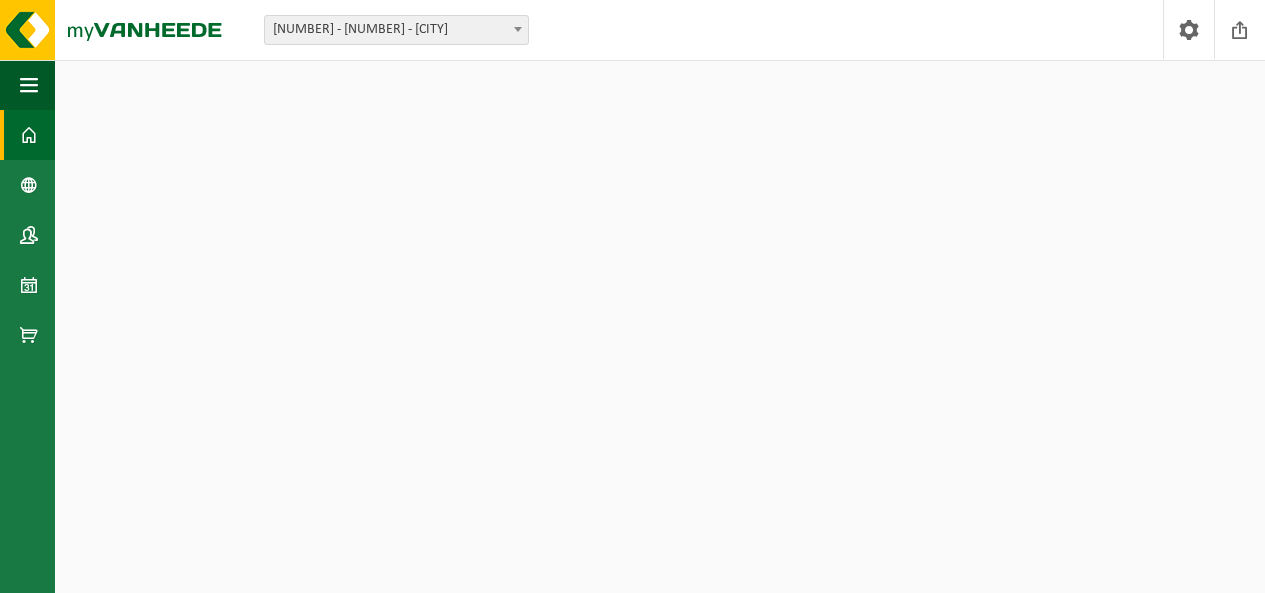 scroll, scrollTop: 0, scrollLeft: 0, axis: both 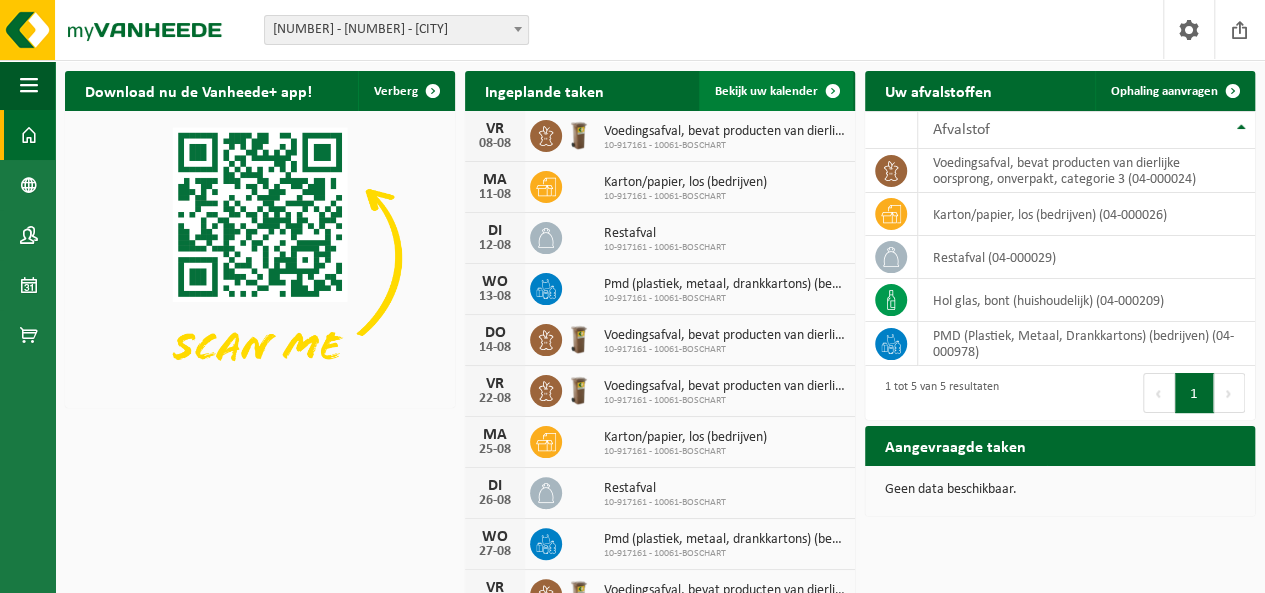 click on "Bekijk uw kalender" at bounding box center (776, 91) 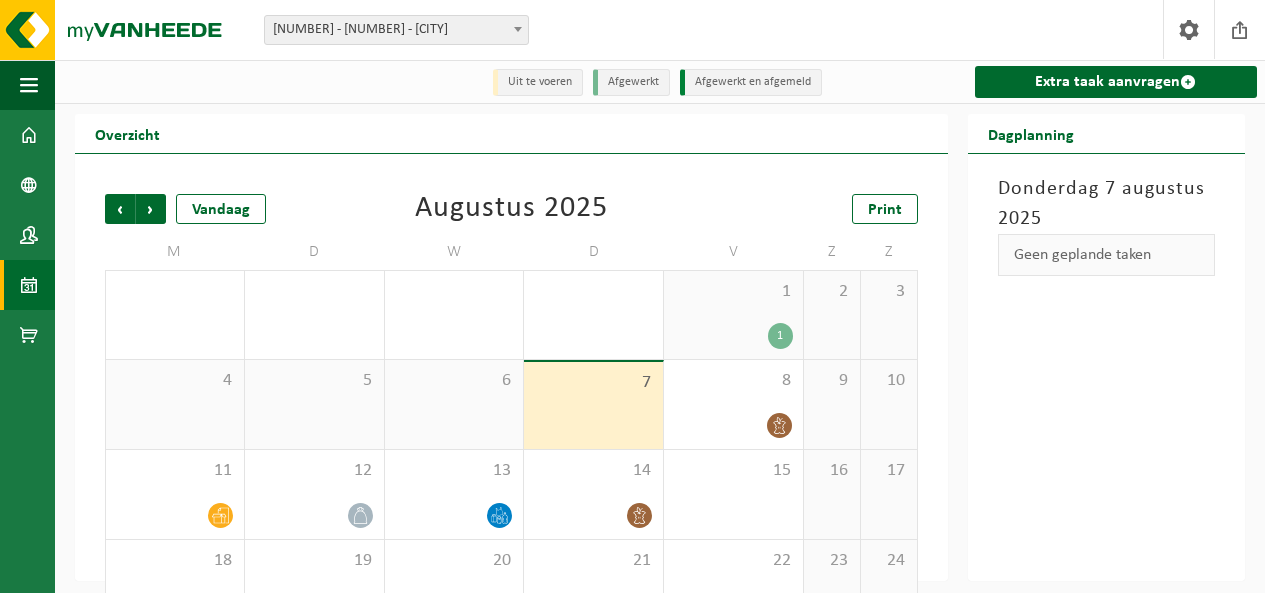 scroll, scrollTop: 0, scrollLeft: 0, axis: both 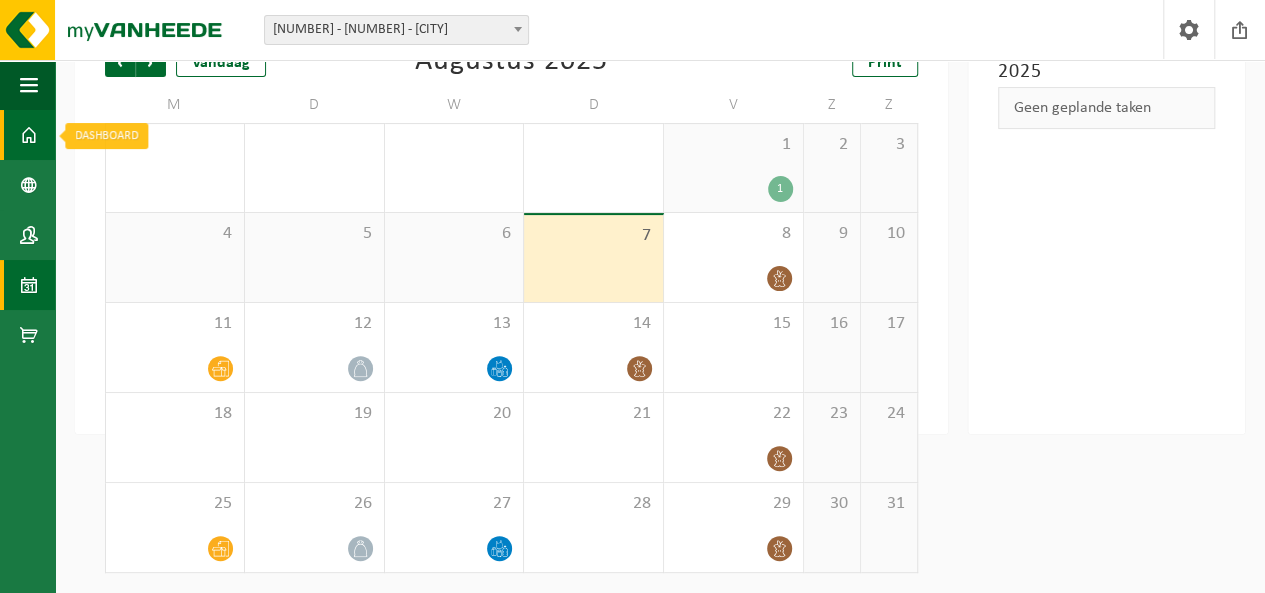 click at bounding box center [29, 135] 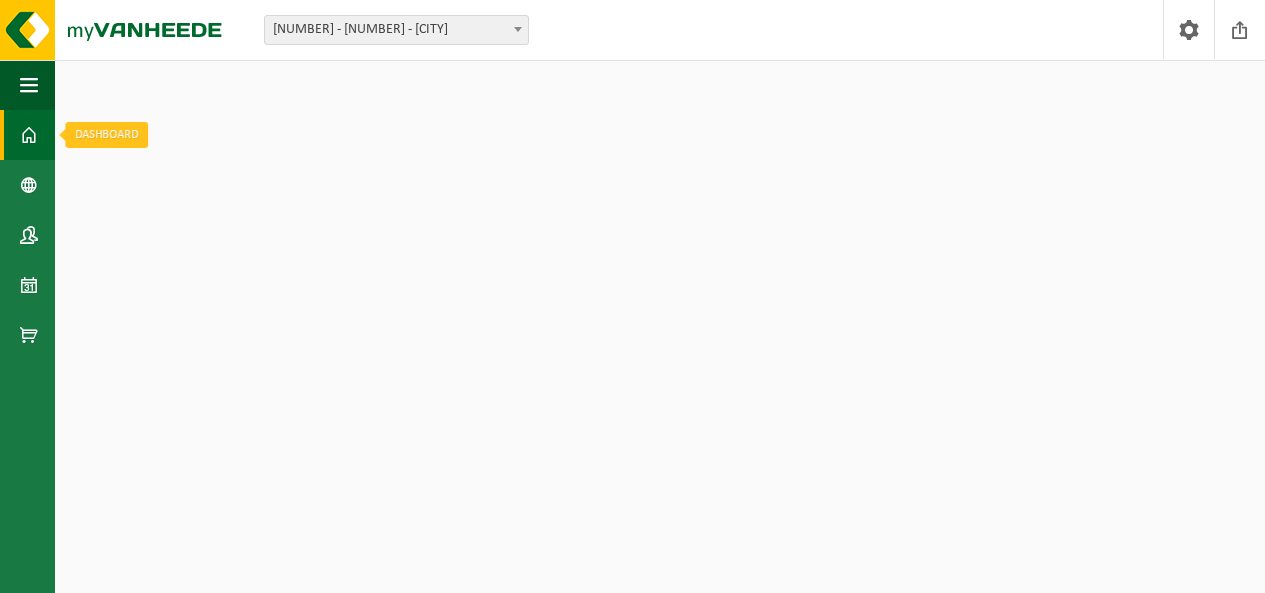 scroll, scrollTop: 0, scrollLeft: 0, axis: both 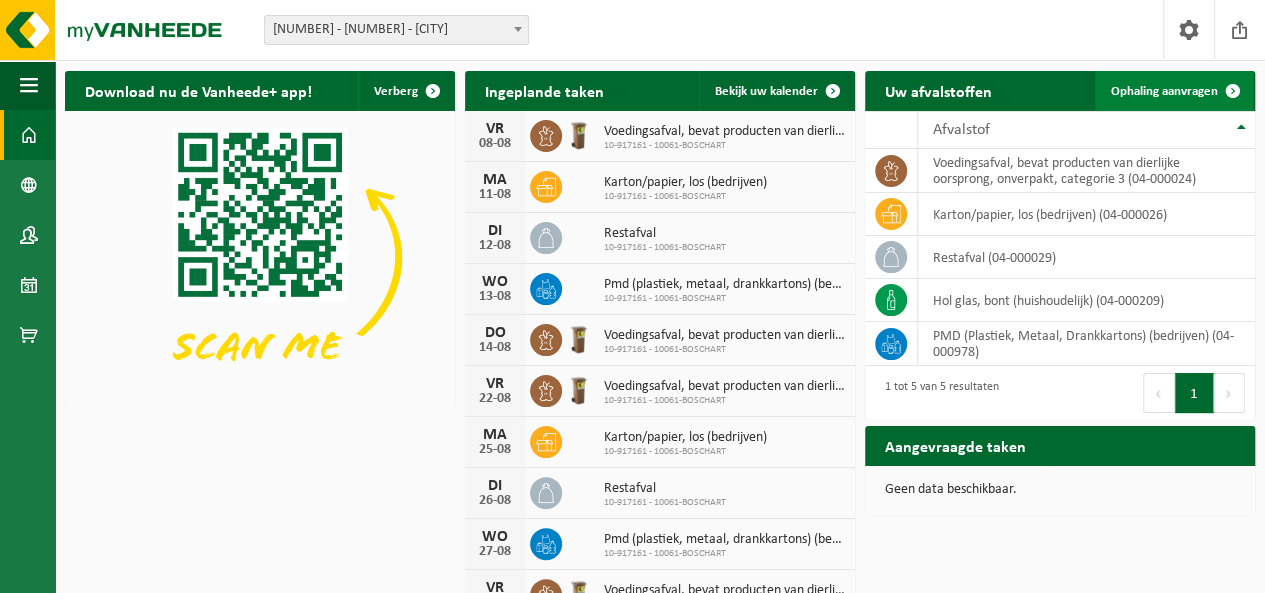 click on "Ophaling aanvragen" at bounding box center [1164, 91] 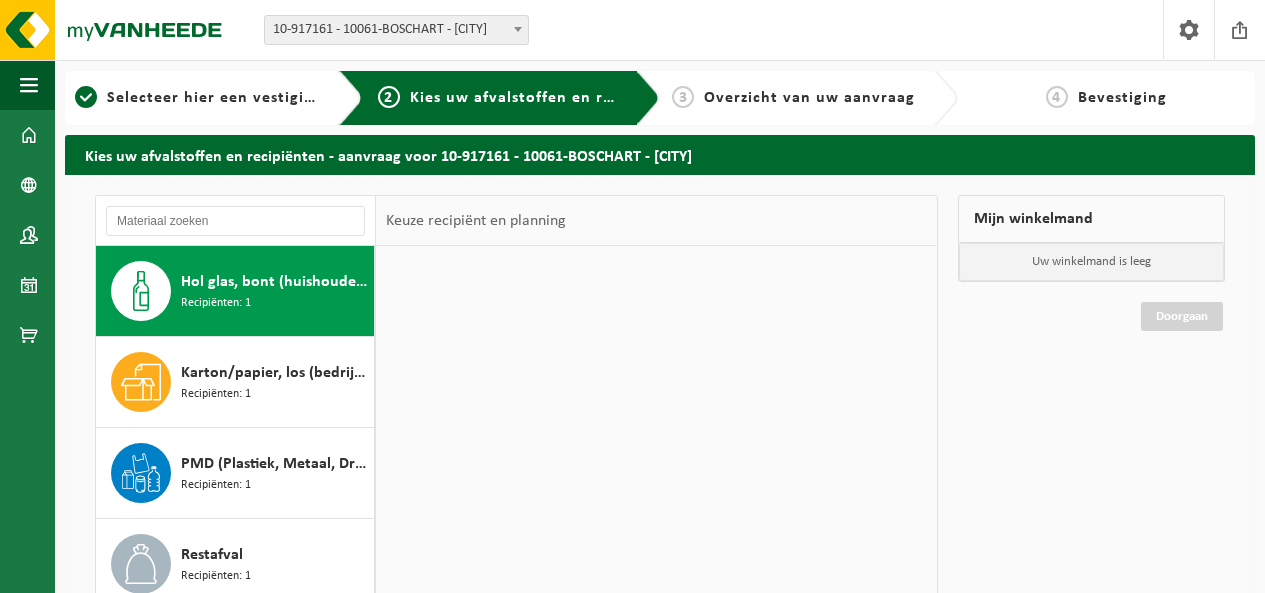 scroll, scrollTop: 0, scrollLeft: 0, axis: both 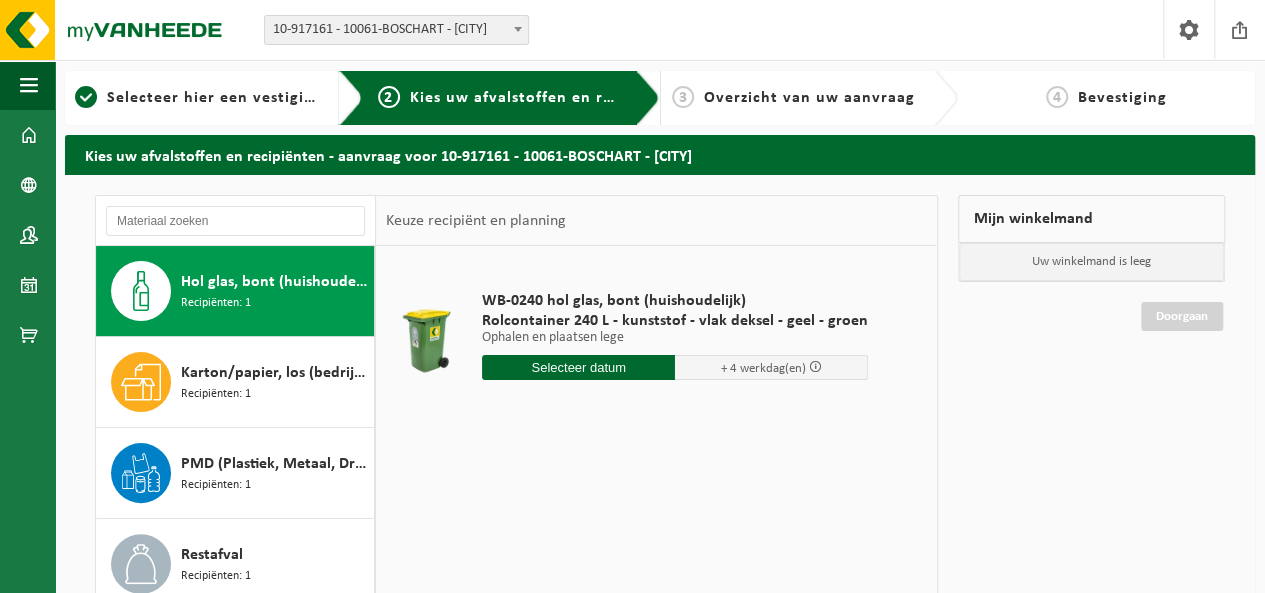 click at bounding box center (578, 367) 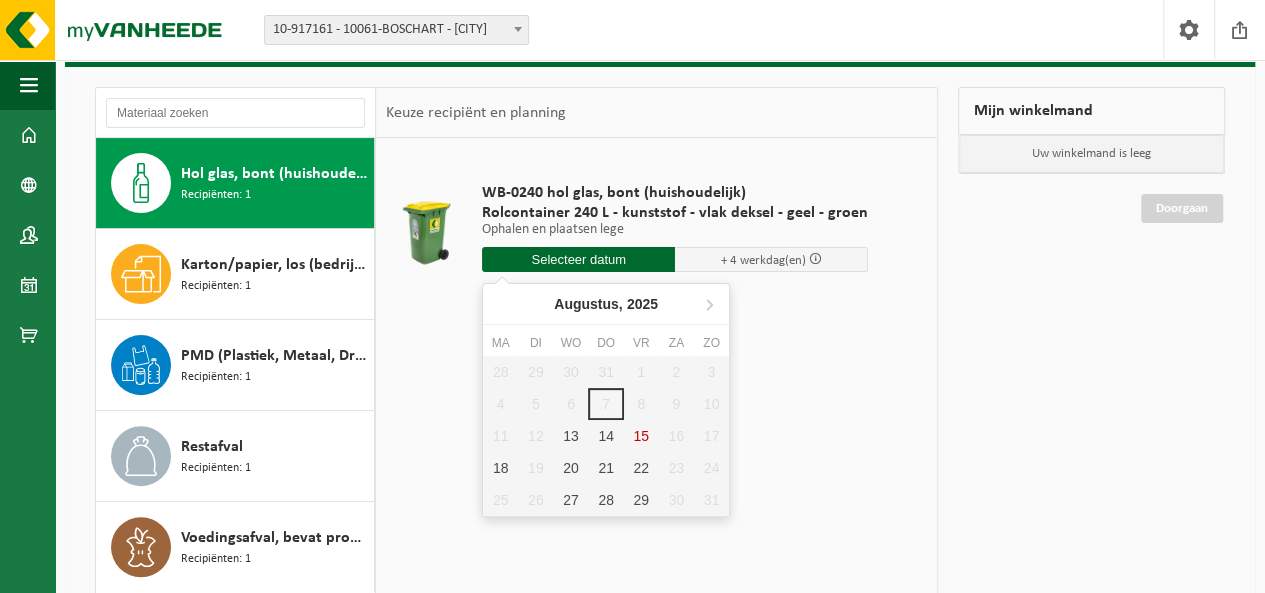 scroll, scrollTop: 120, scrollLeft: 0, axis: vertical 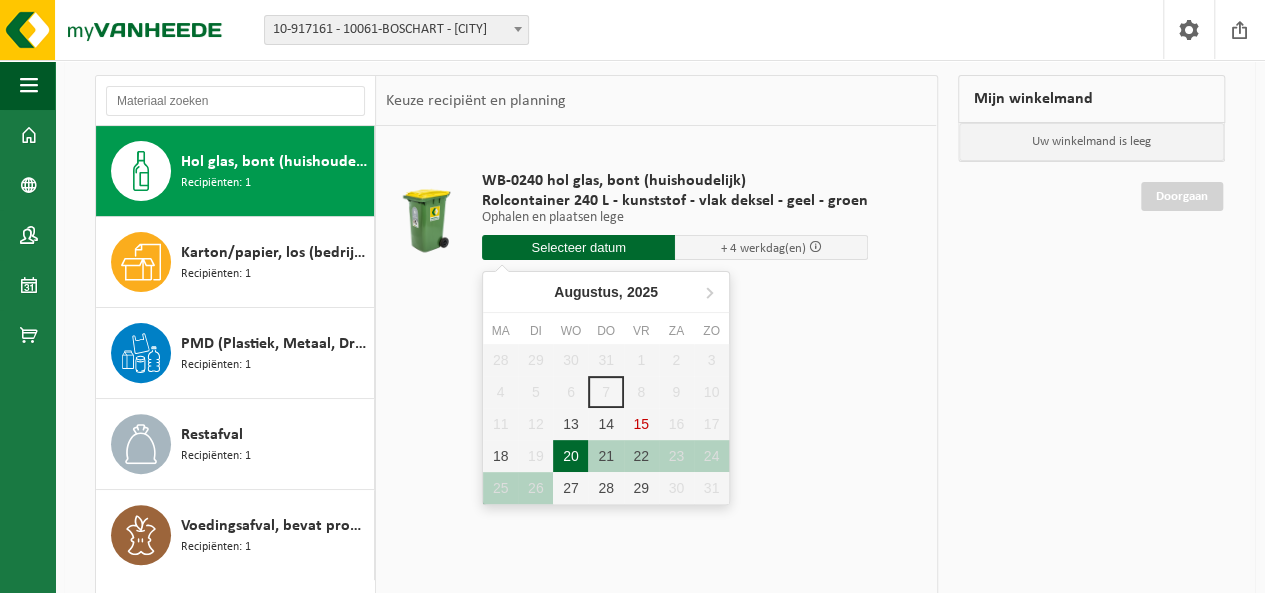 click on "20" at bounding box center [570, 456] 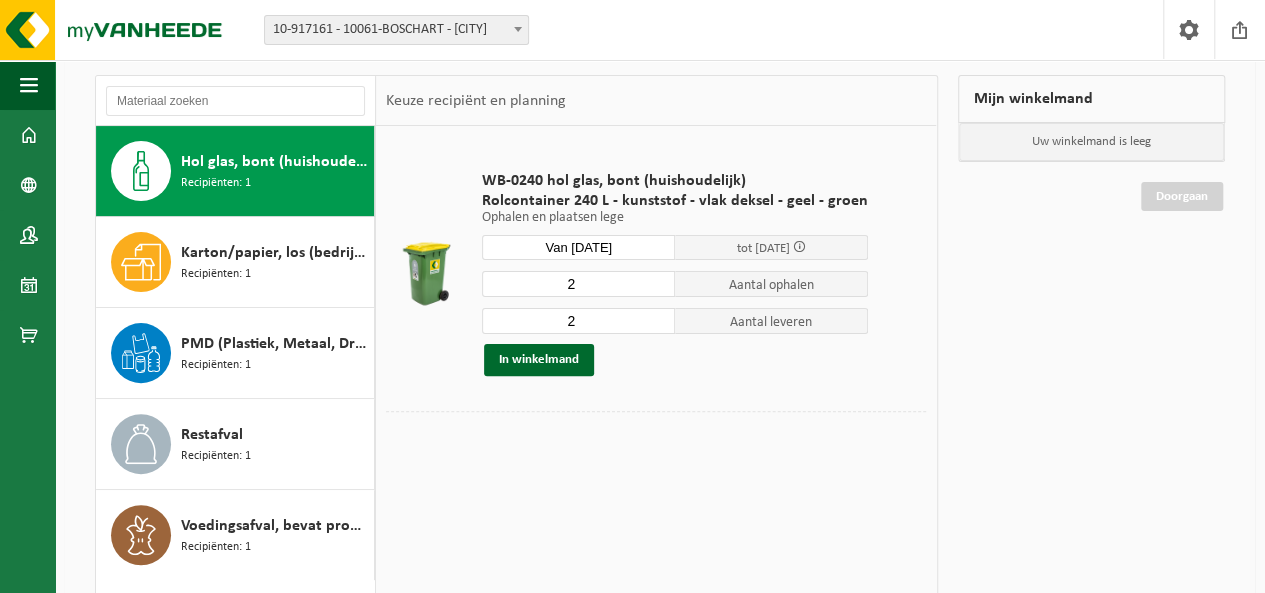 click at bounding box center [799, 246] 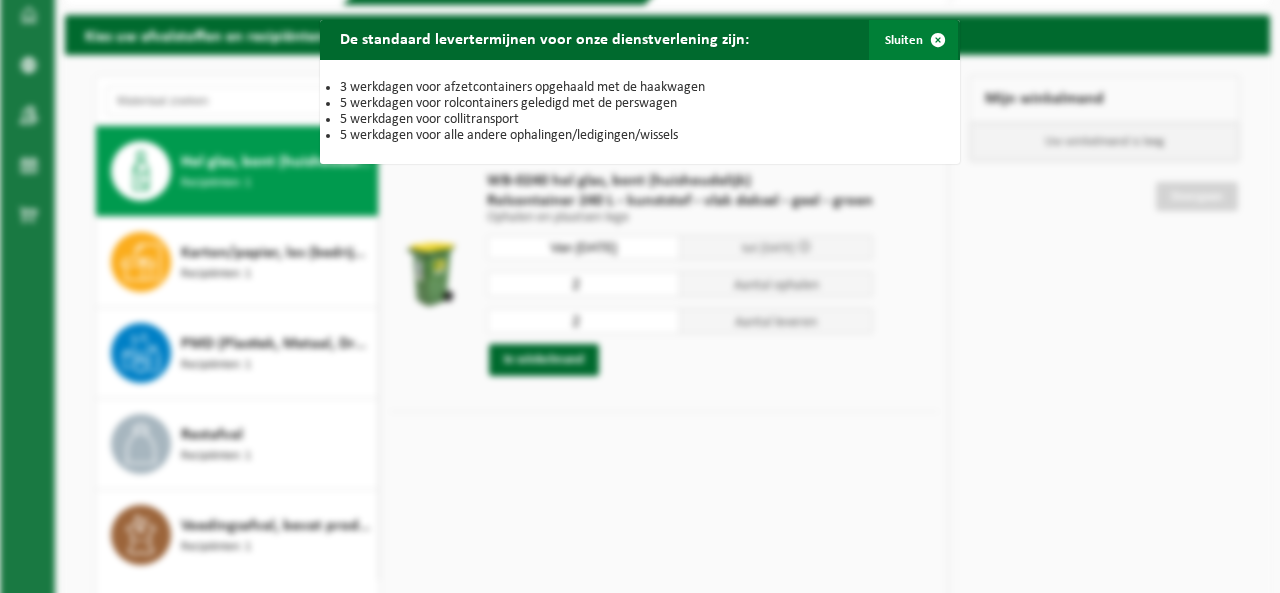 click at bounding box center [938, 40] 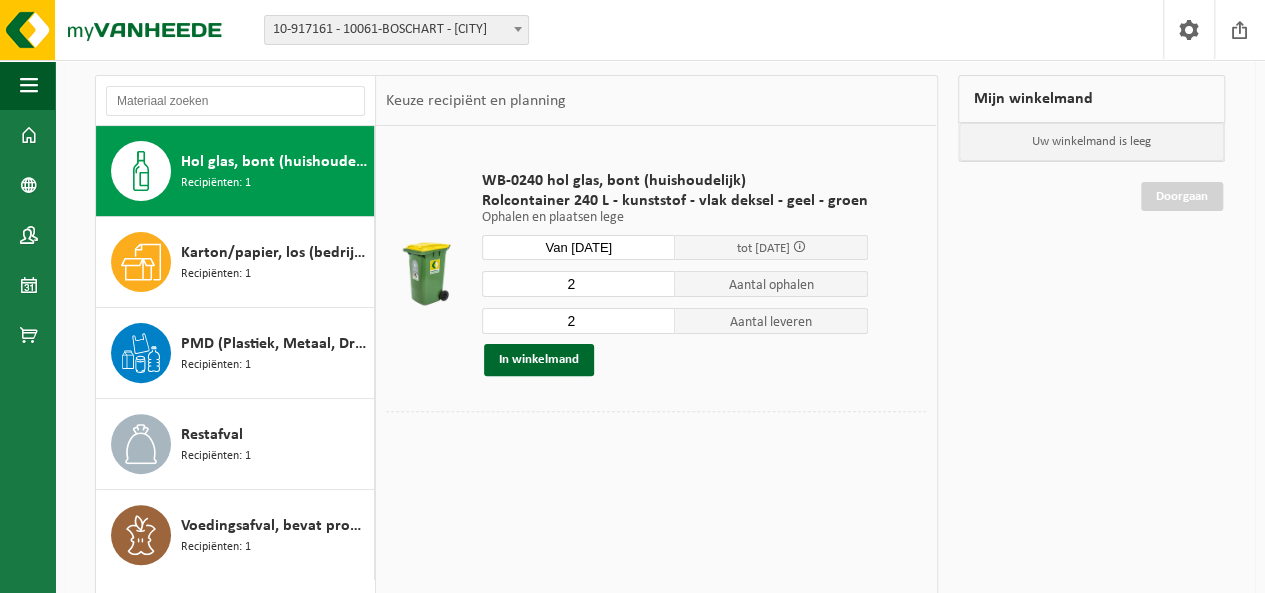 click on "Van 2025-08-20" at bounding box center (578, 247) 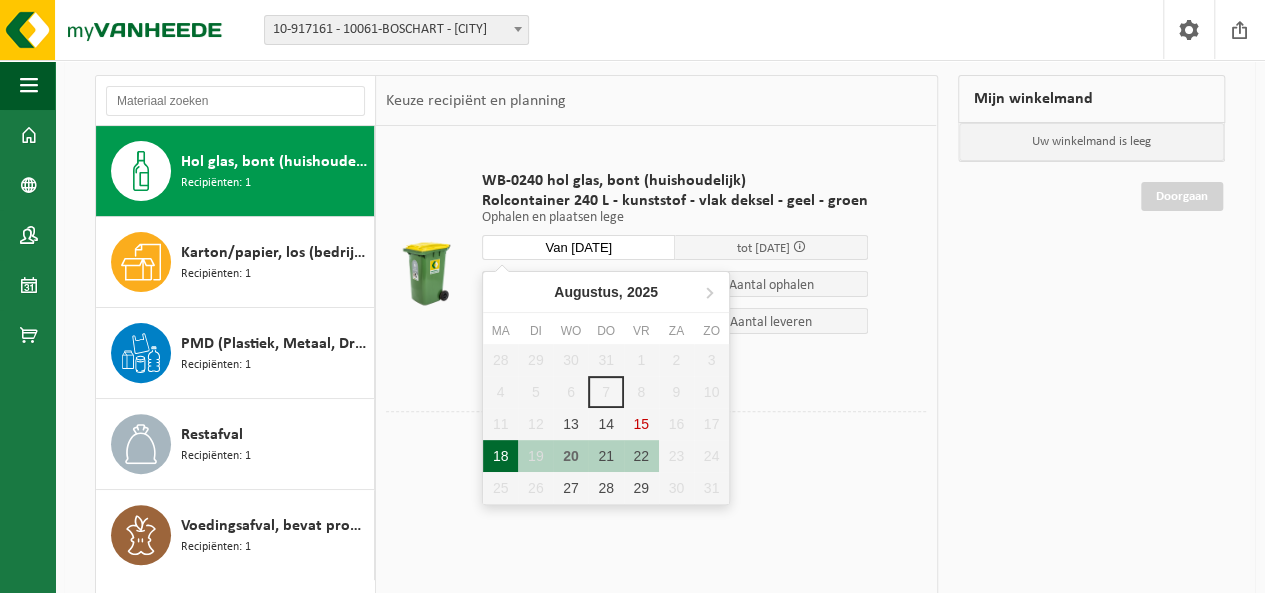 click on "18" at bounding box center (500, 456) 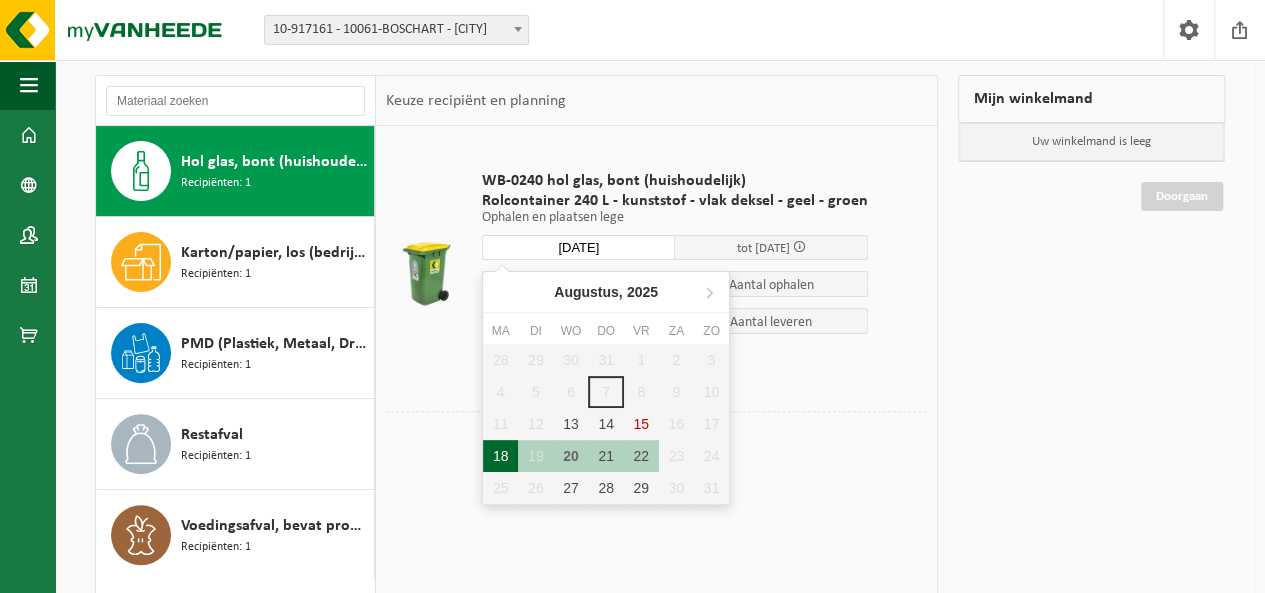 type on "Van 2025-08-18" 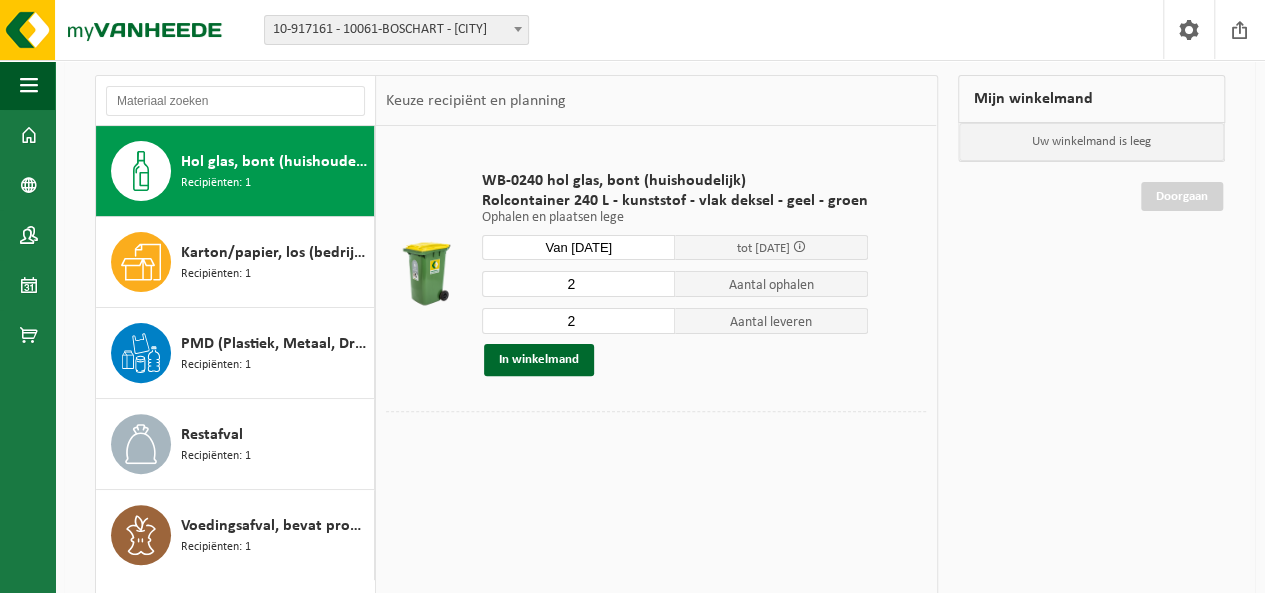 click on "Van 2025-08-18" at bounding box center [578, 247] 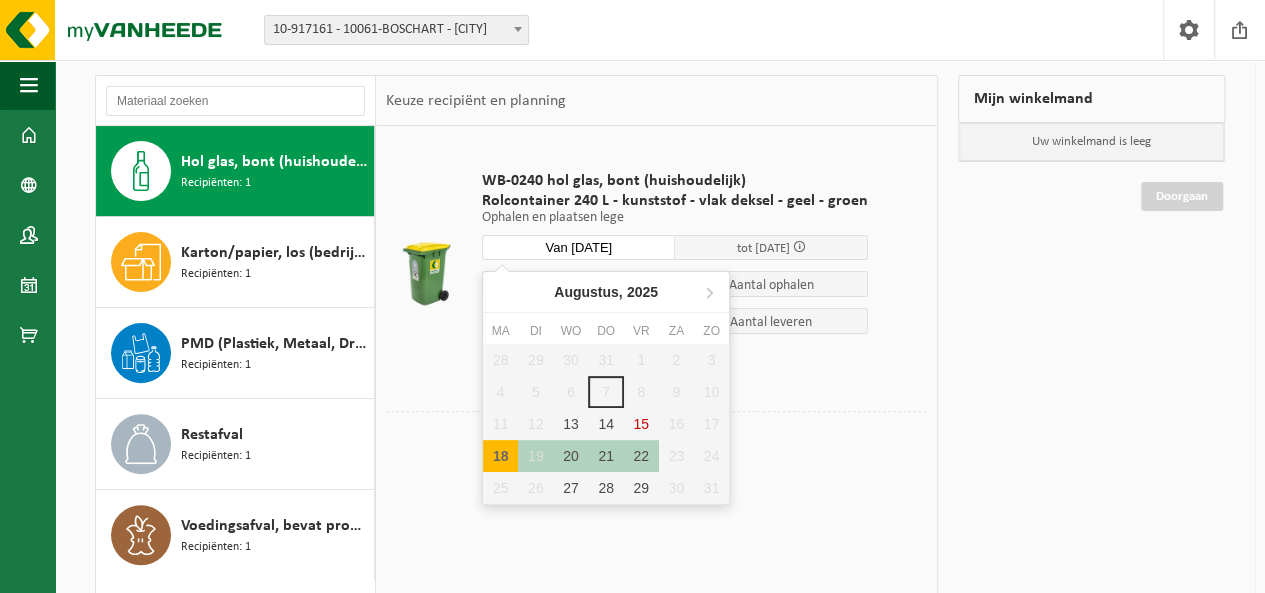 click on "18" at bounding box center (500, 456) 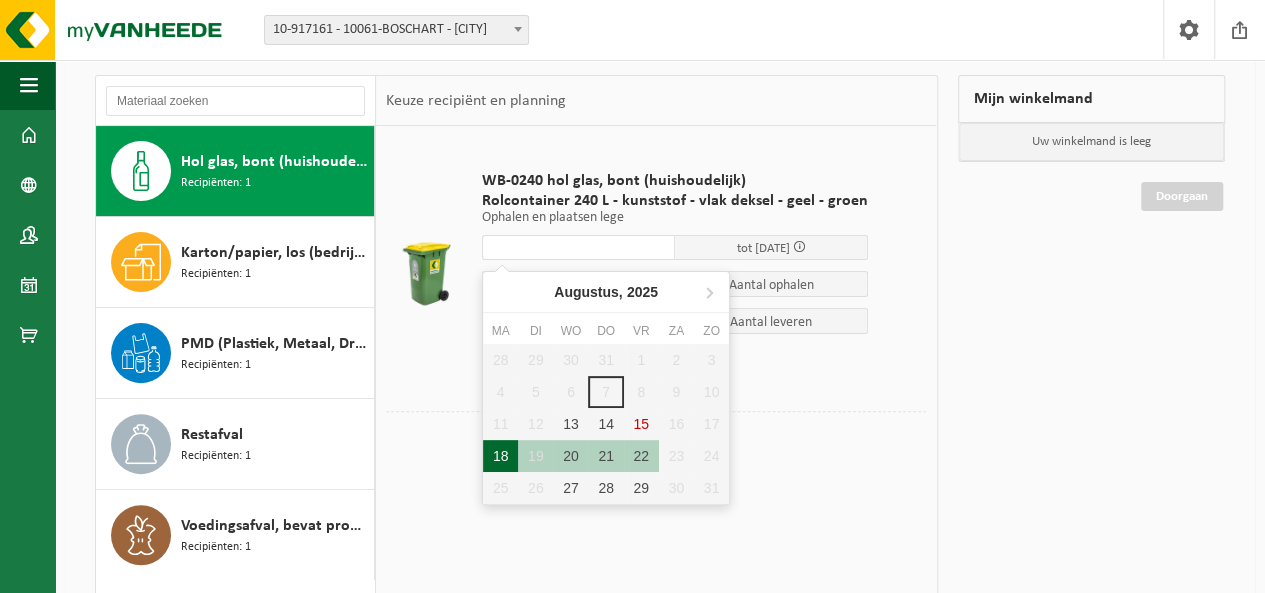 click on "18" at bounding box center [500, 456] 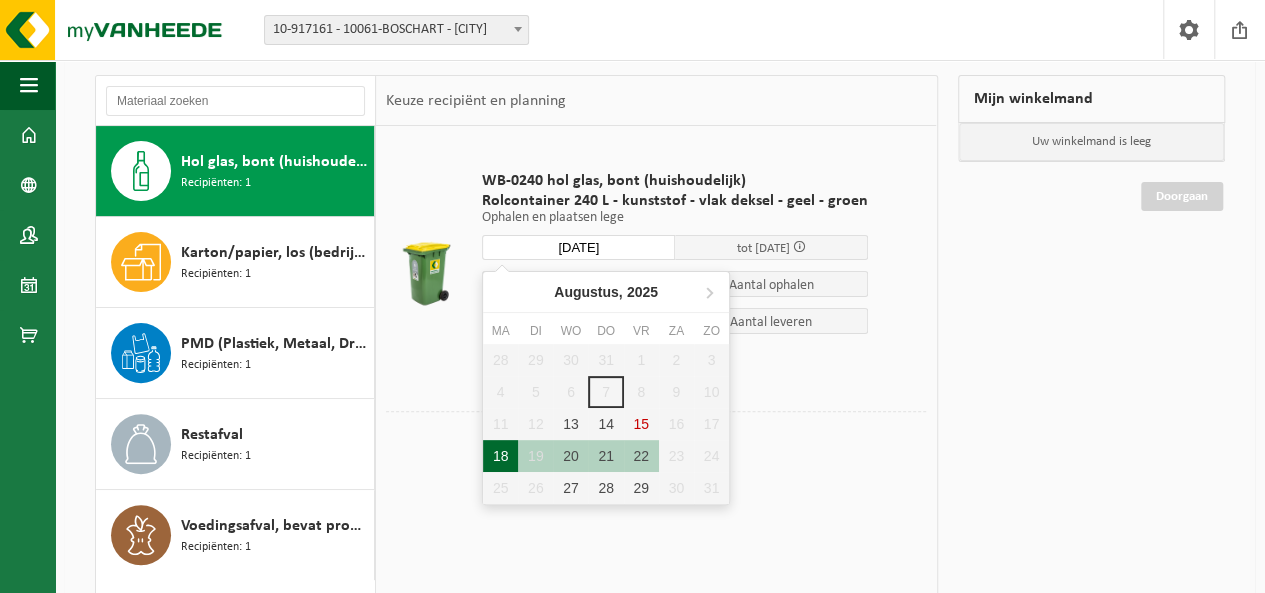 type on "Van 2025-08-18" 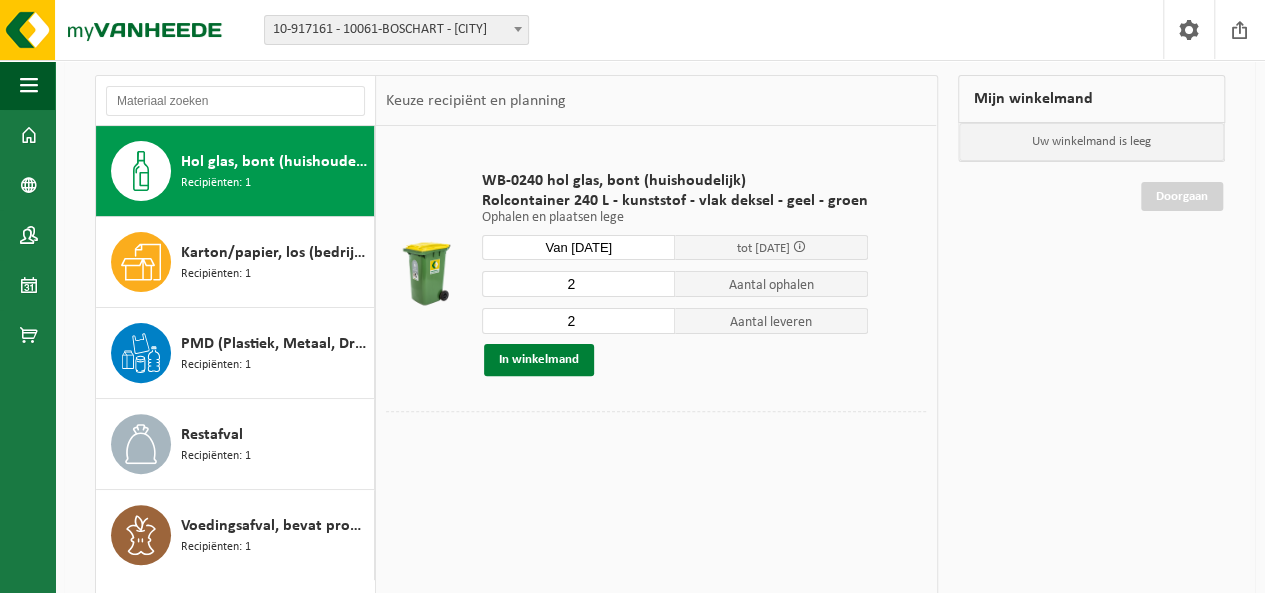 click on "In winkelmand" at bounding box center [539, 360] 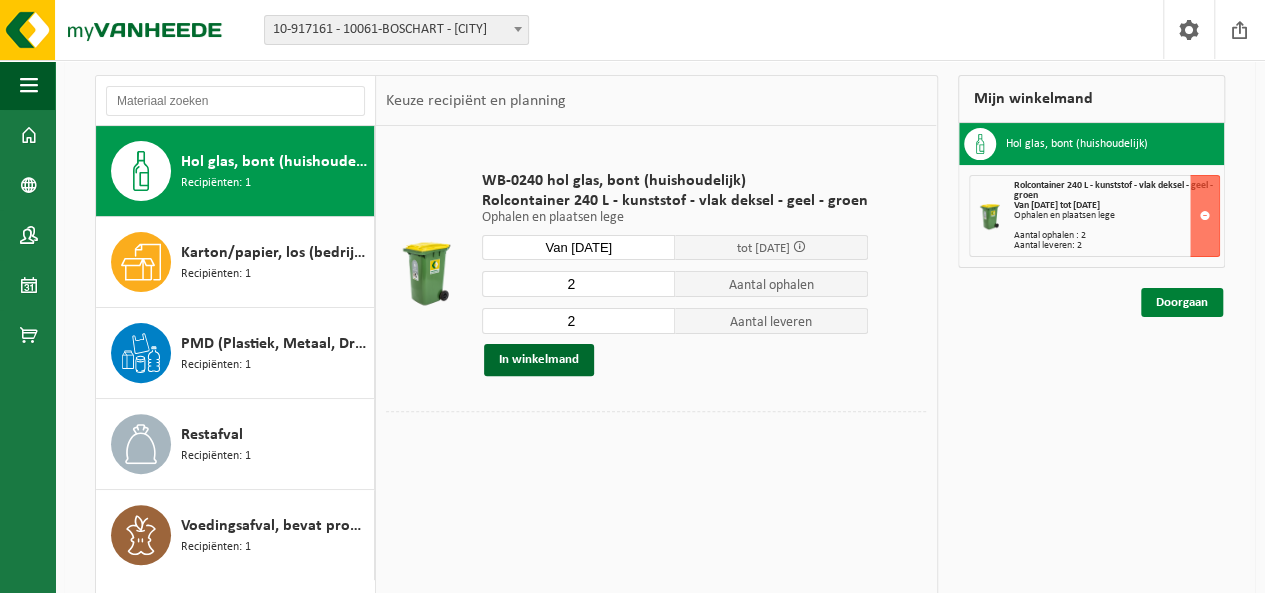 click on "Doorgaan" at bounding box center (1182, 302) 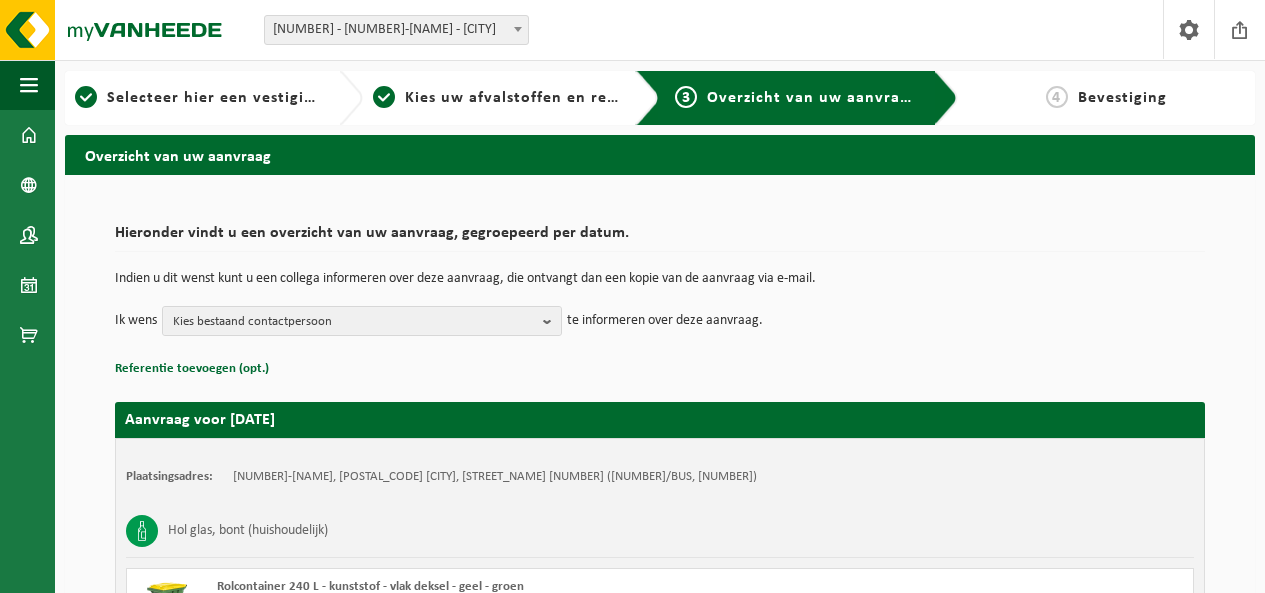 scroll, scrollTop: 0, scrollLeft: 0, axis: both 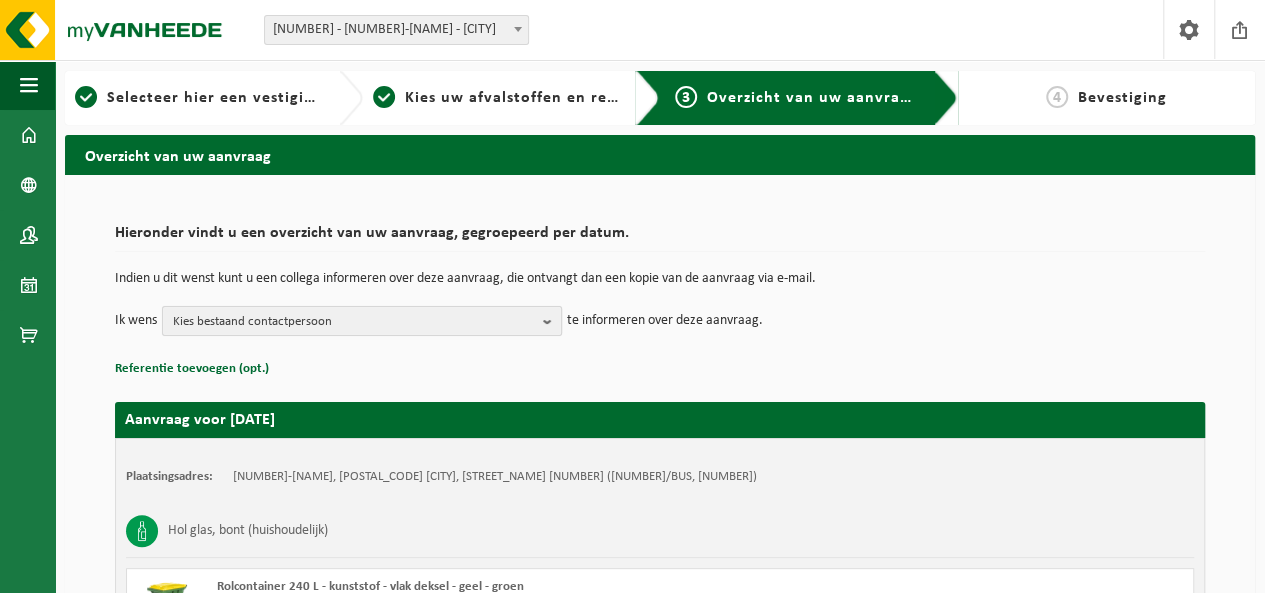 click at bounding box center [552, 321] 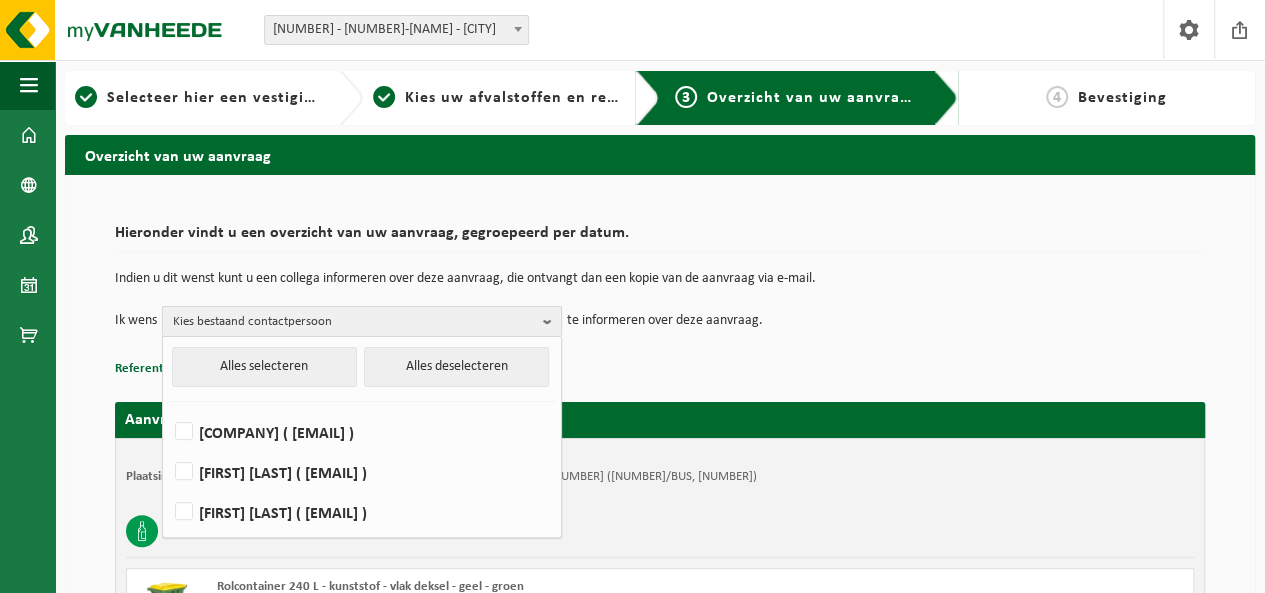 click at bounding box center [552, 321] 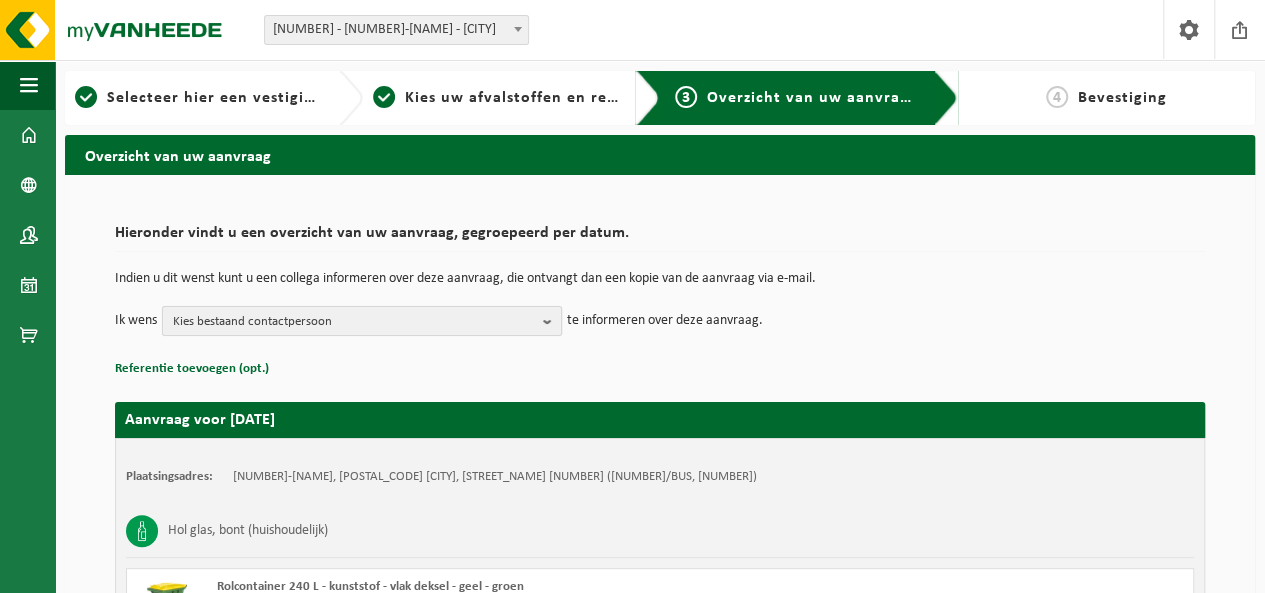 click at bounding box center (552, 321) 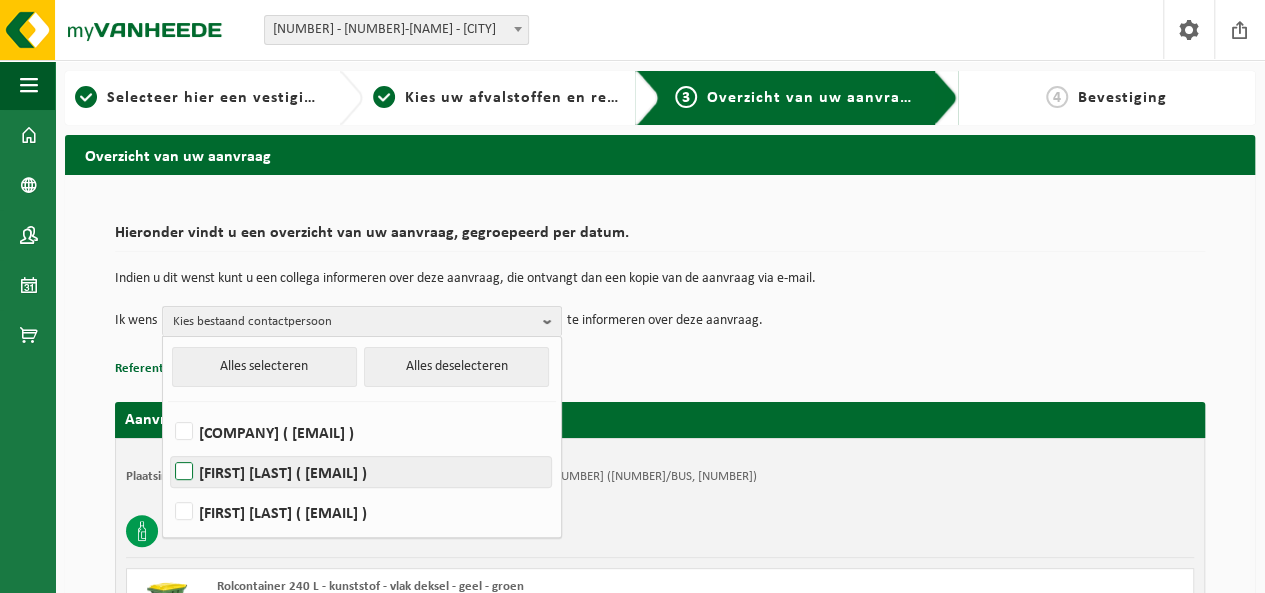 click on "JOKE DE WILDE ( j.dewilde@emeis.com )" at bounding box center [361, 472] 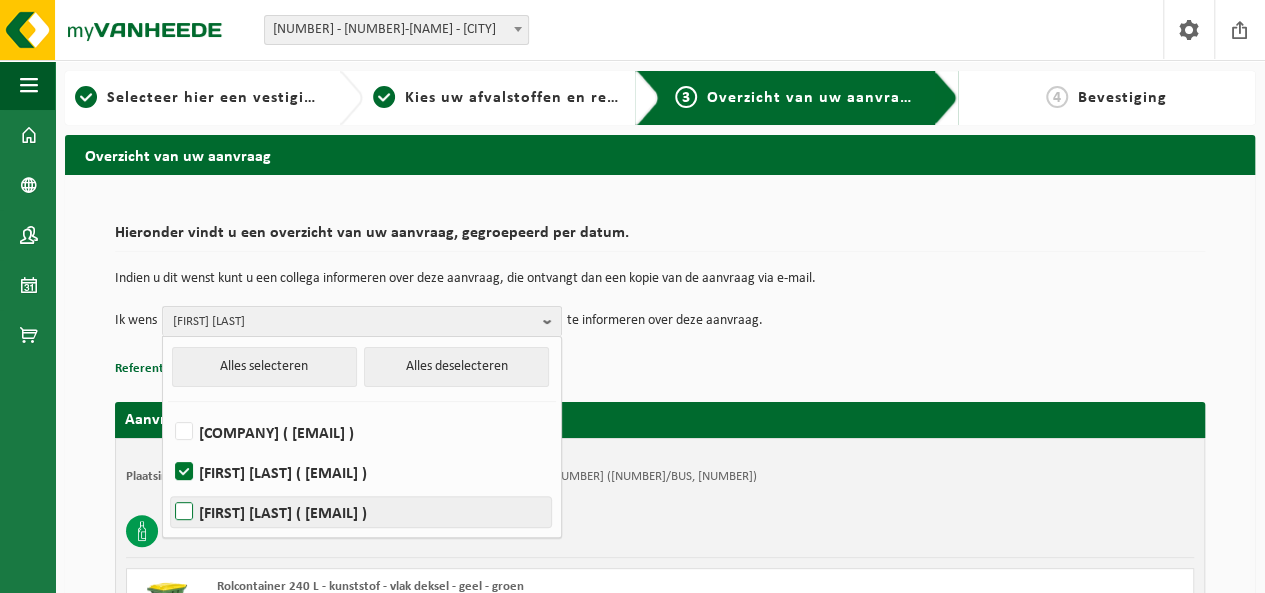 click on "Eugene Skoutelakis ( eugene.skoutelakis@emeis.com )" at bounding box center (361, 512) 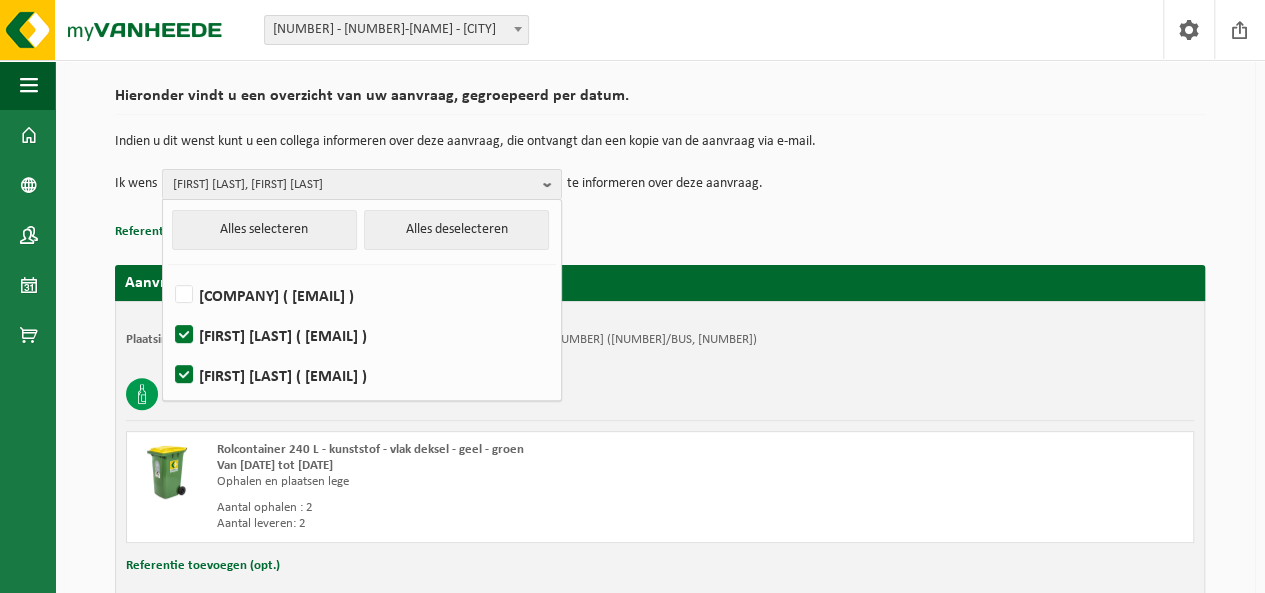 scroll, scrollTop: 160, scrollLeft: 0, axis: vertical 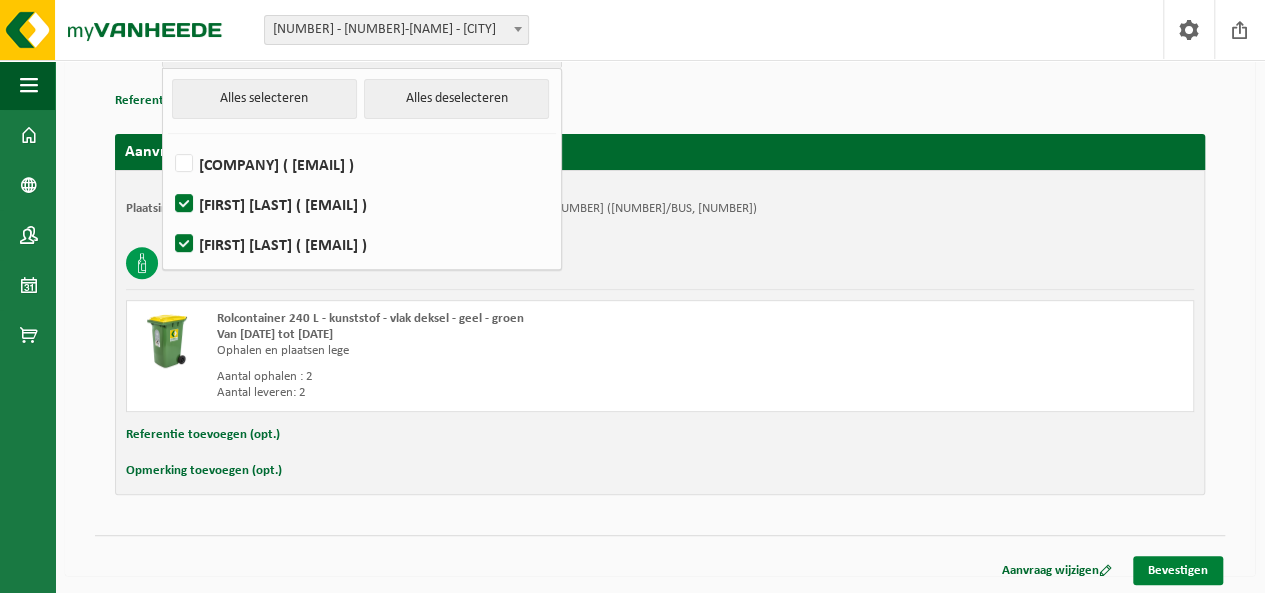 click on "Bevestigen" at bounding box center [1178, 570] 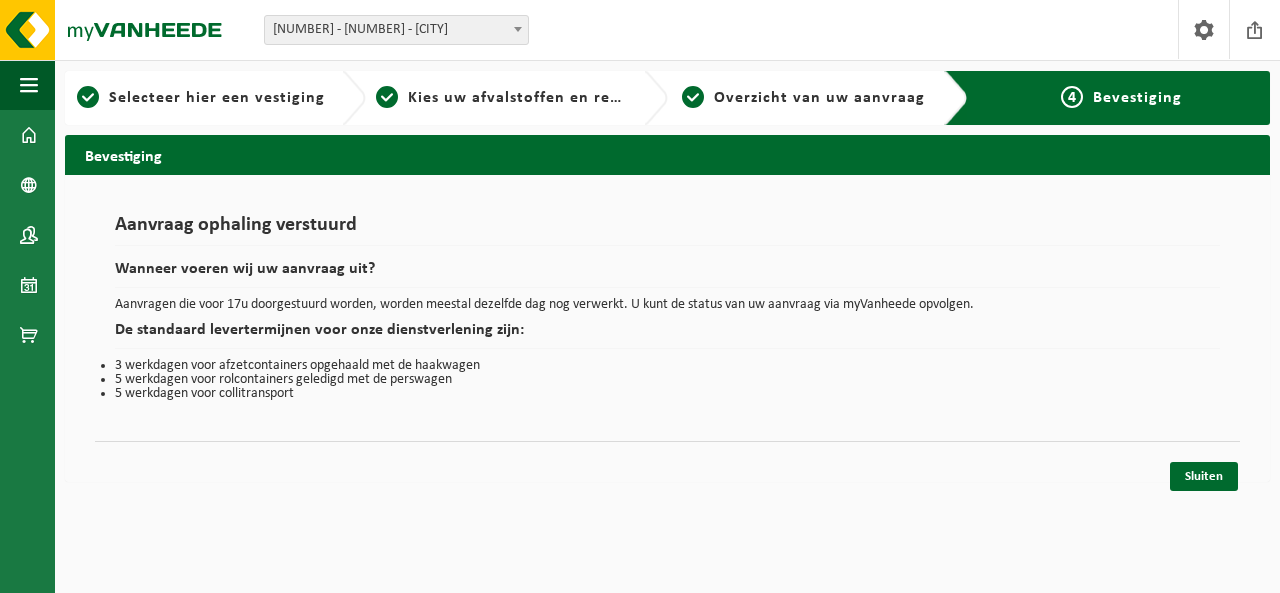 scroll, scrollTop: 0, scrollLeft: 0, axis: both 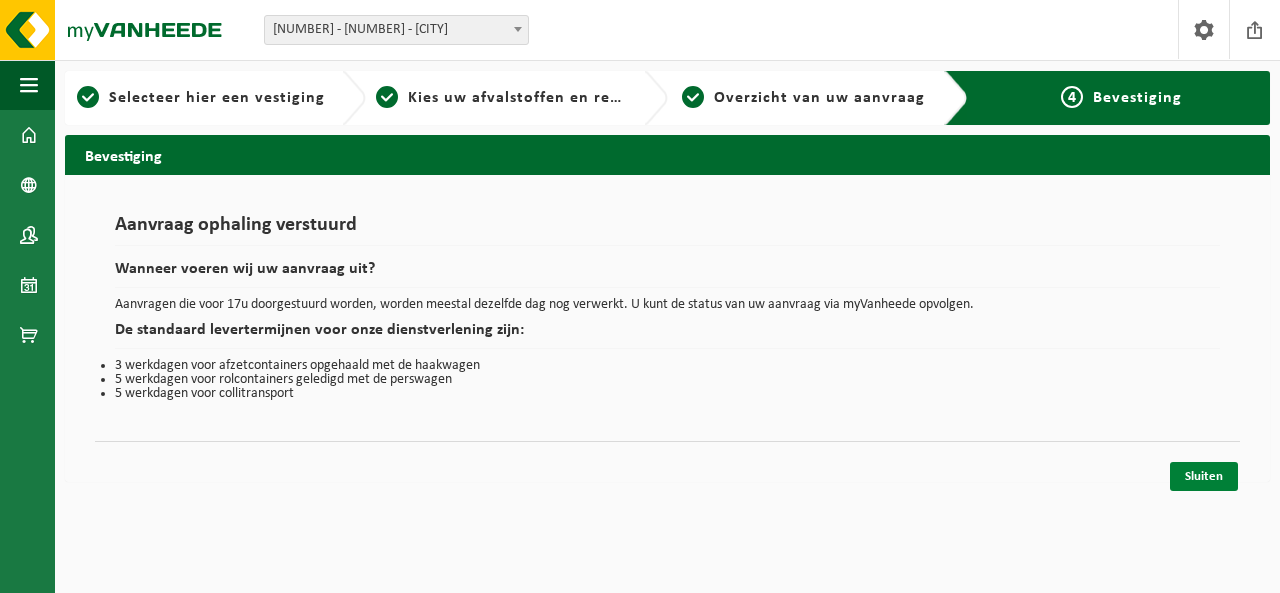 click on "Sluiten" at bounding box center [1204, 476] 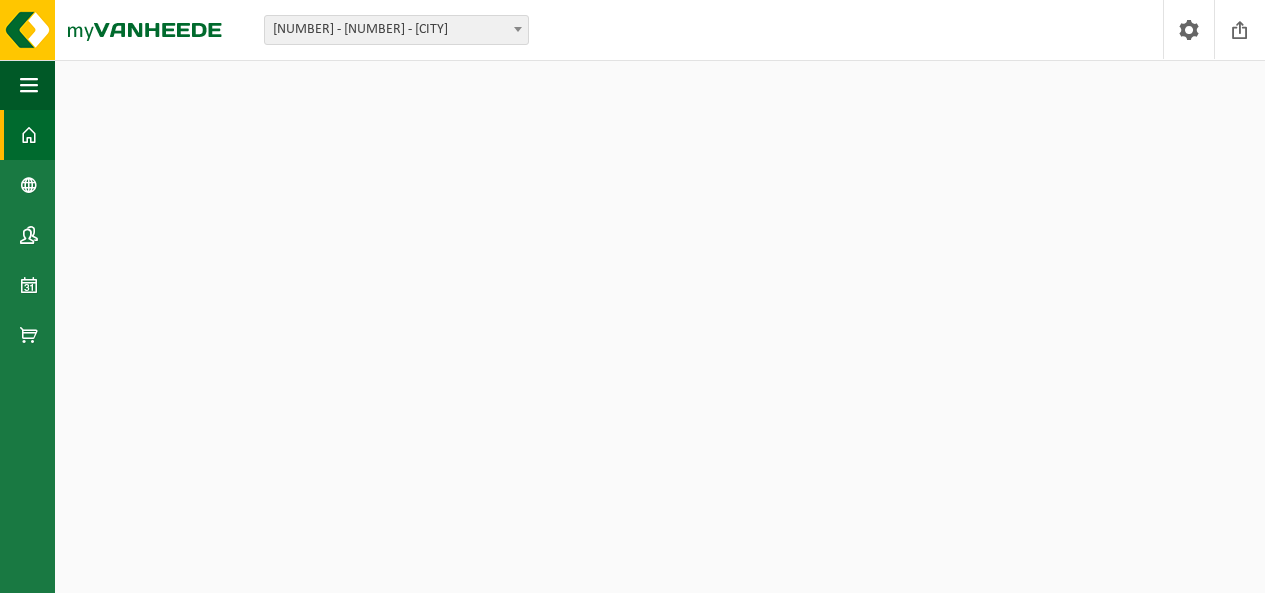 scroll, scrollTop: 0, scrollLeft: 0, axis: both 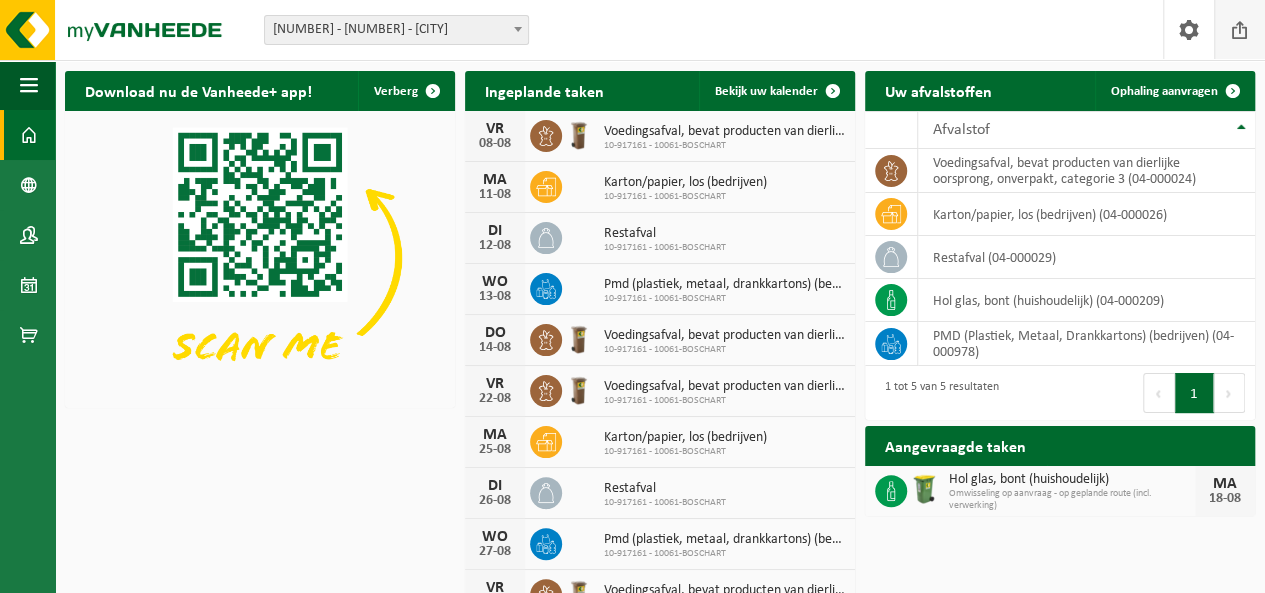 click at bounding box center [1240, 29] 